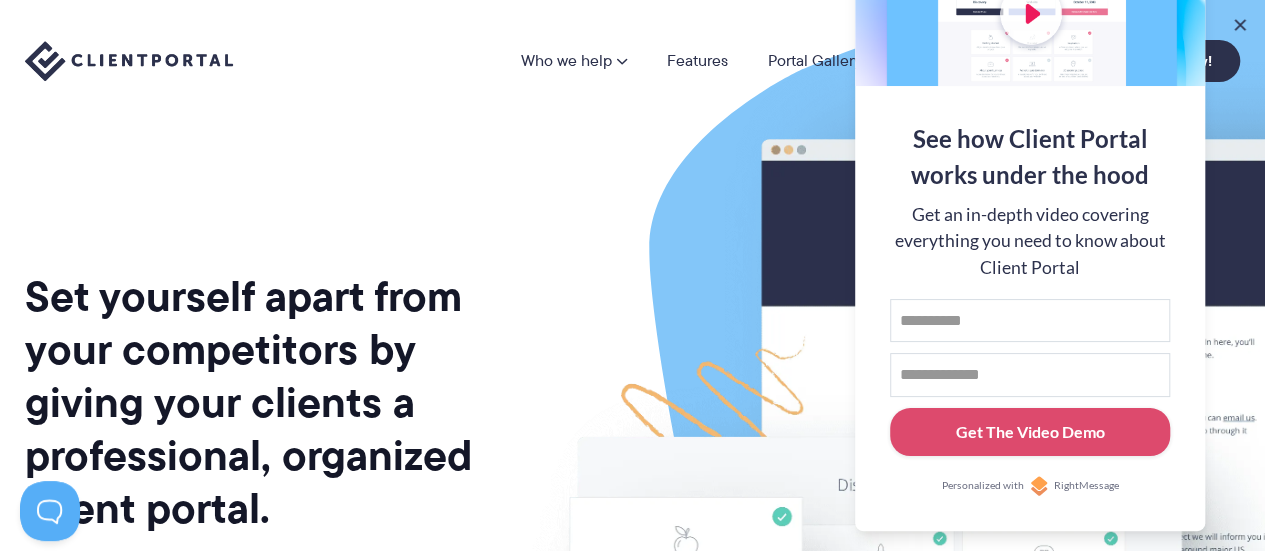 scroll, scrollTop: 0, scrollLeft: 0, axis: both 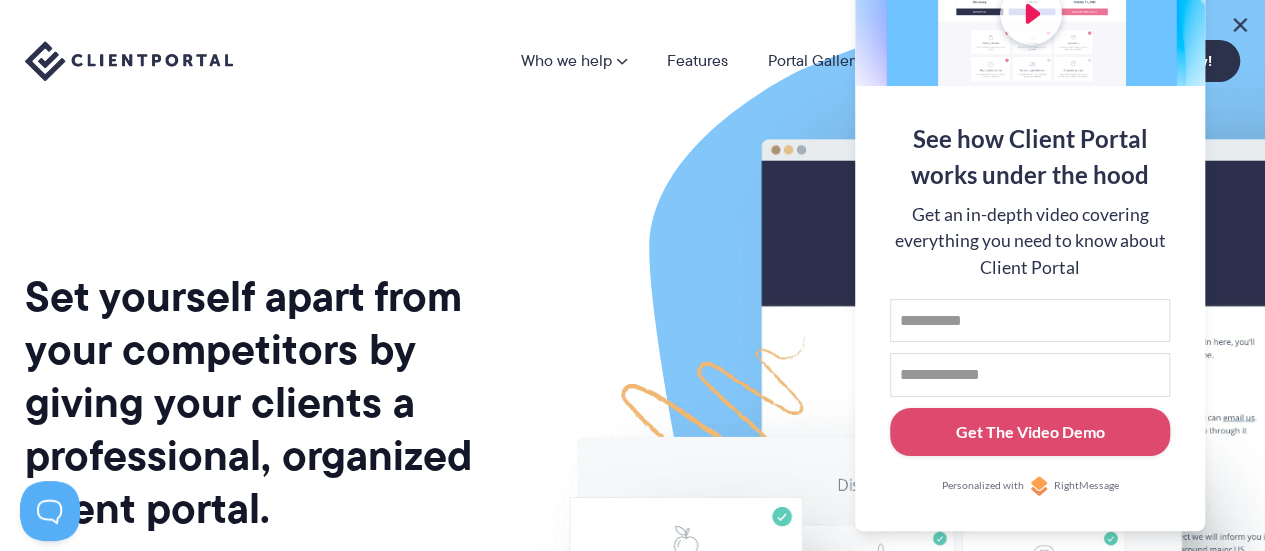 click at bounding box center (1240, 25) 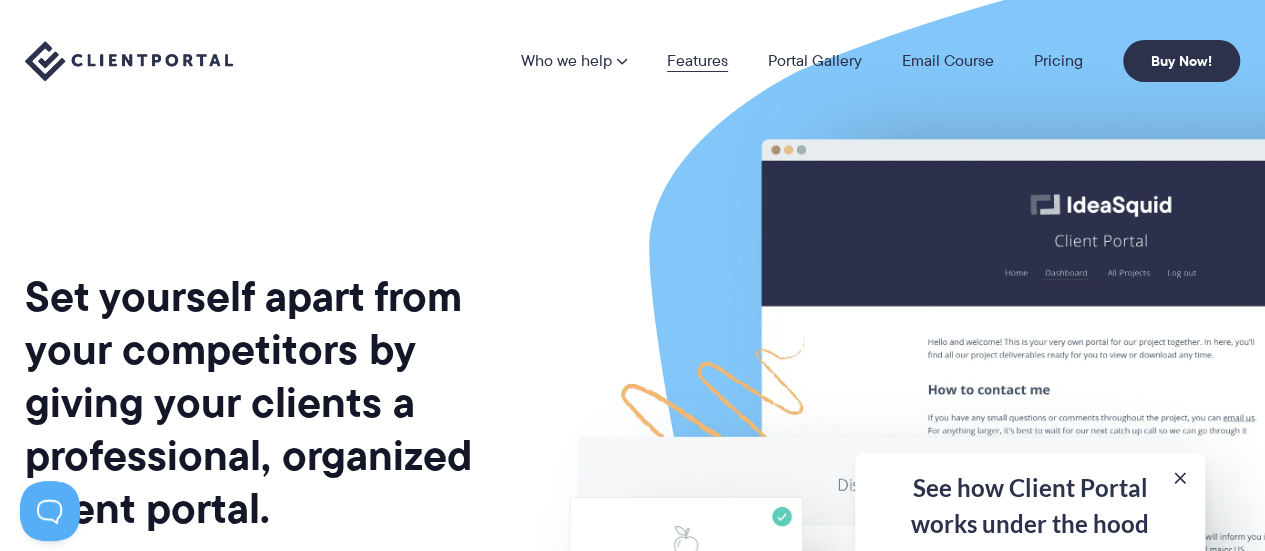 click on "Features" at bounding box center [697, 61] 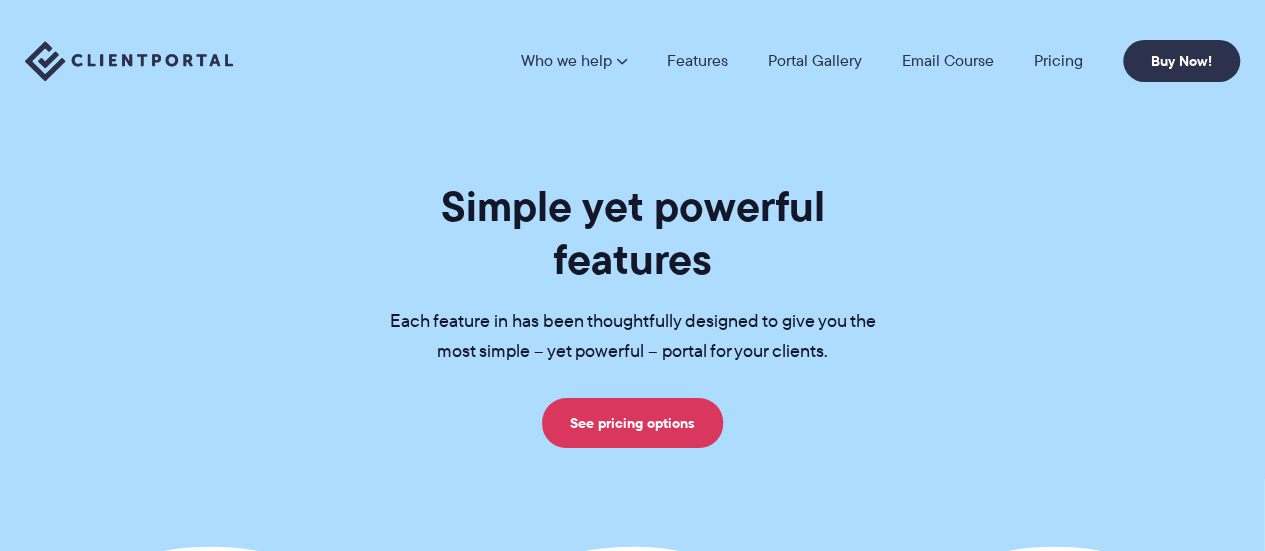 scroll, scrollTop: 0, scrollLeft: 0, axis: both 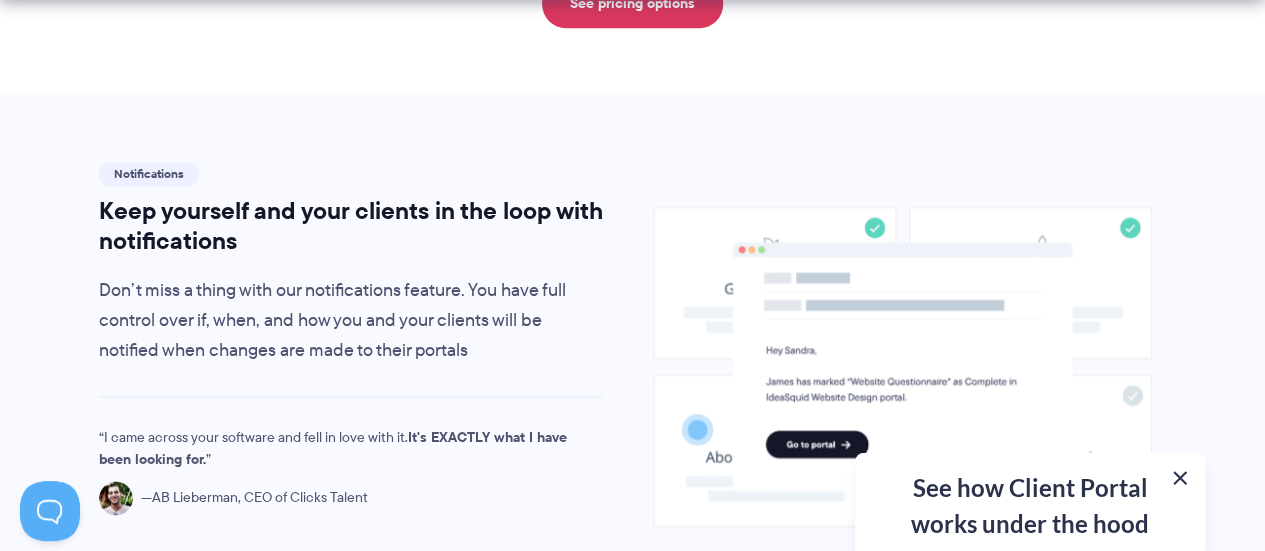 click at bounding box center [1180, 478] 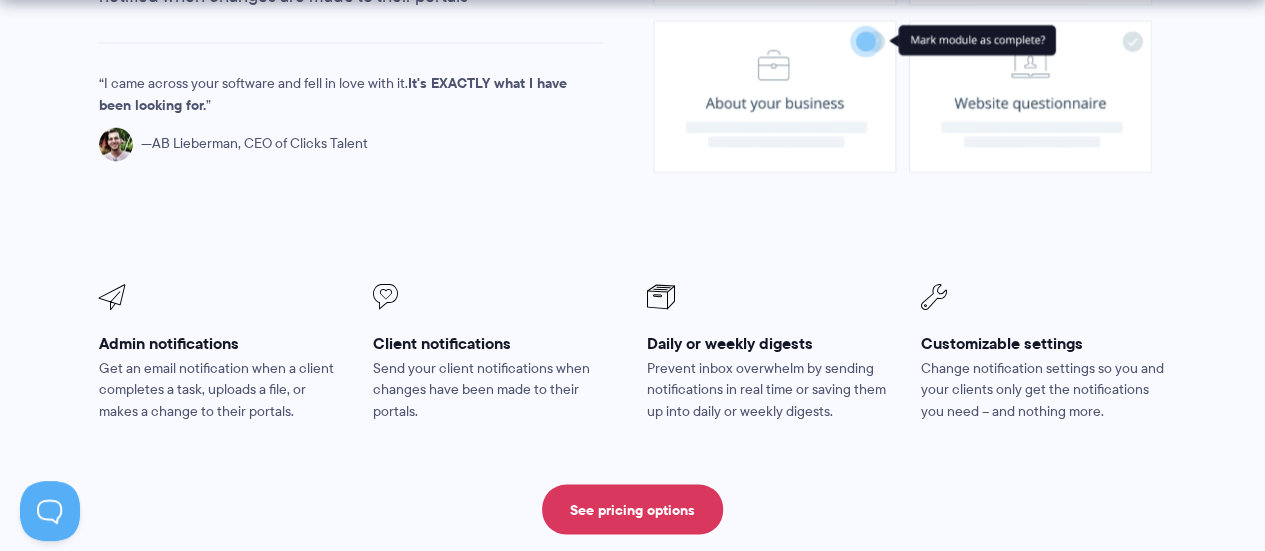 scroll, scrollTop: 1752, scrollLeft: 0, axis: vertical 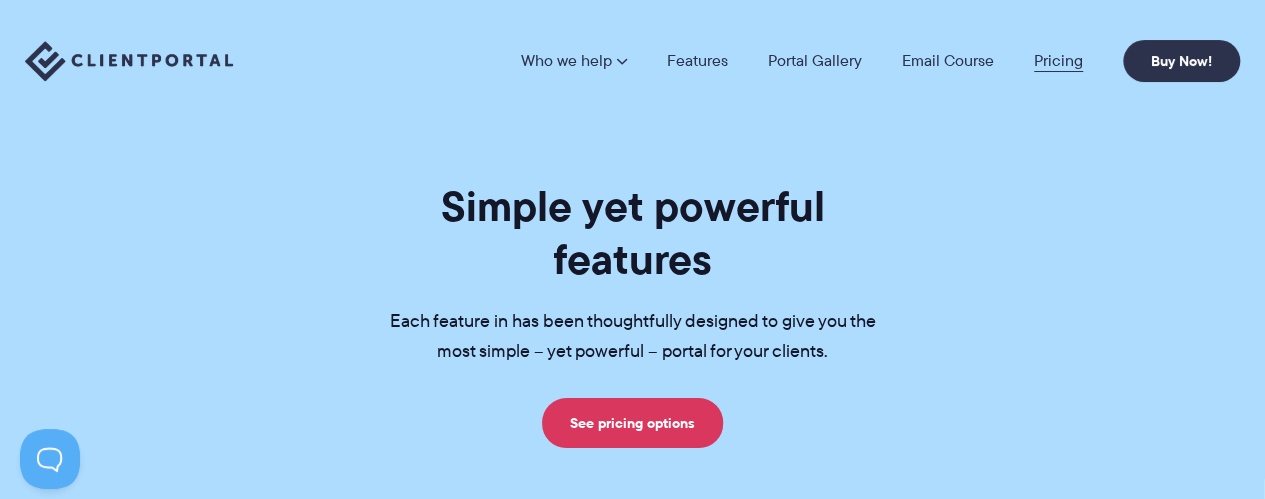 click on "Pricing" at bounding box center [1058, 61] 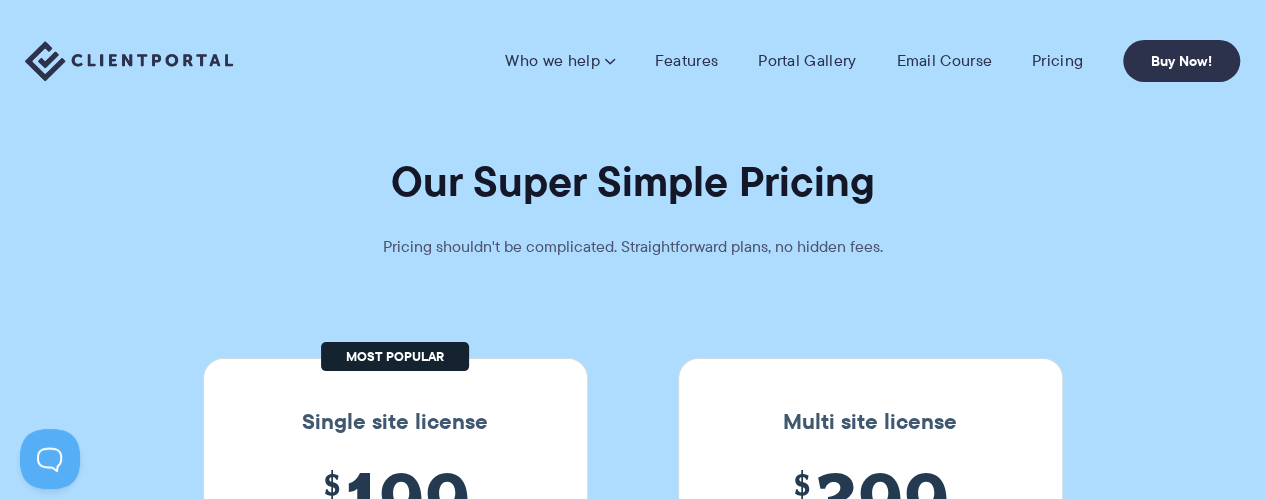 scroll, scrollTop: 0, scrollLeft: 0, axis: both 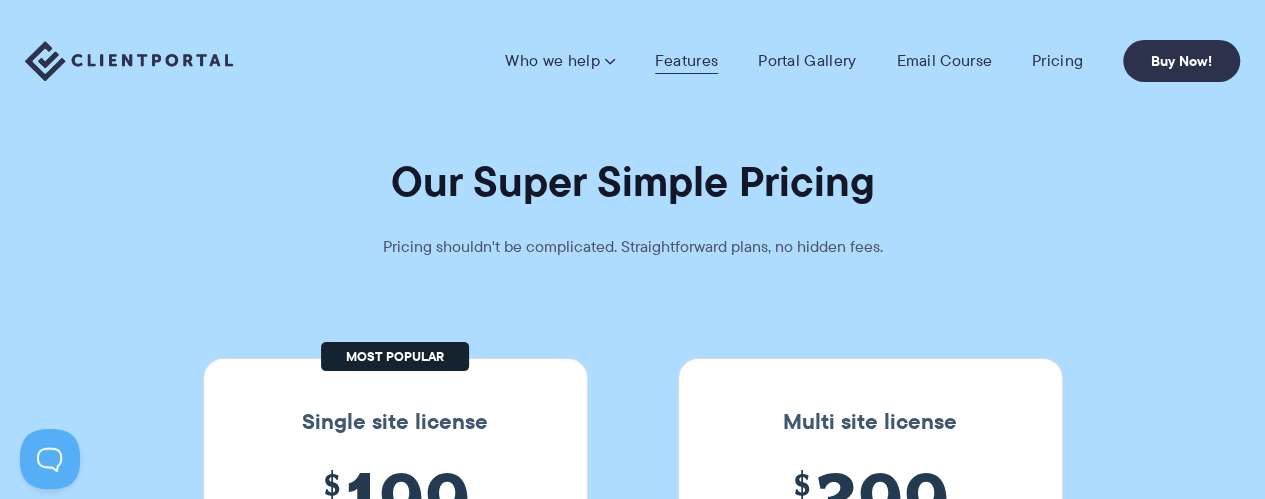 click on "Features" at bounding box center [686, 61] 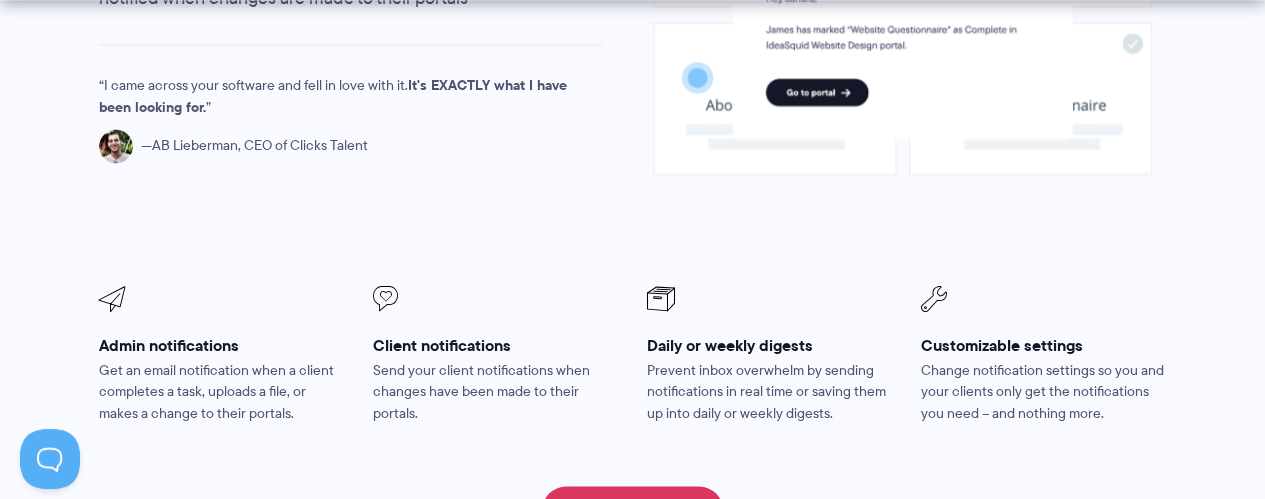 scroll, scrollTop: 1726, scrollLeft: 0, axis: vertical 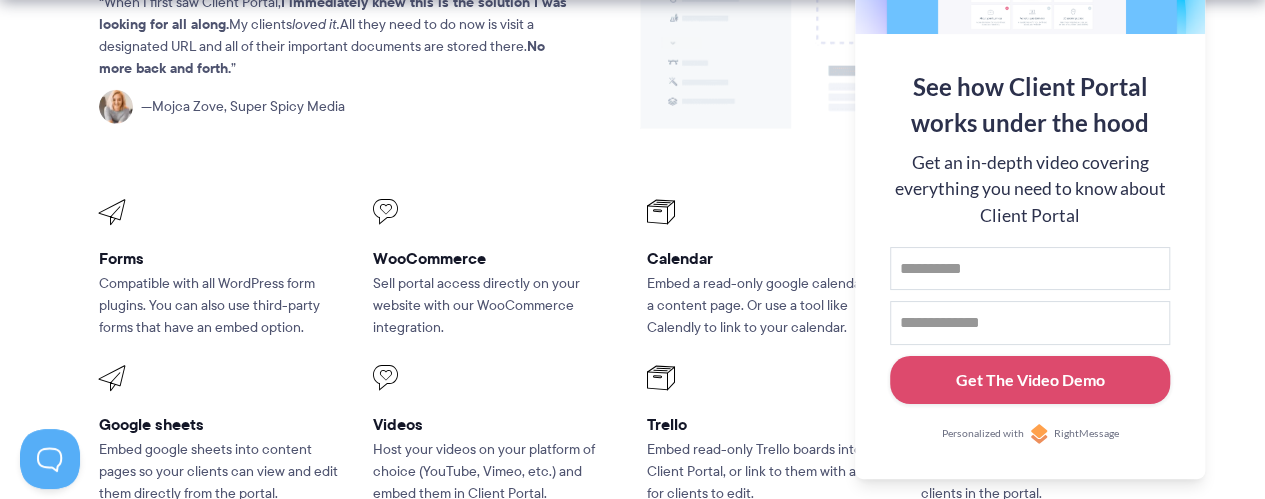 click on "Compatibility   Compatible with the tools you already use, from spreadsheets videos, forms, and more   Our content pages allow you to embed almost anything into a Client Portal page. That means you can use the software you already love, and keep it together in Client Portal           When I first saw Client Portal,  I immediately knew this is the solution I was looking for all along.  My clients  loved it.  All they need to do now is visit a designated URL and all of their important documents are stored there.  No more back and forth.               Mojca Zove, Super Spicy Media                   Forms   Compatible with all WordPress form plugins. You can also use third-party forms that have an embed option.             WooCommerce   Sell portal access directly on your website with our WooCommerce integration.             Calendar   Embed a read-only google calendar into a content page. Or use a tool like Calendly to link to your calendar.             Themes               Google sheets" at bounding box center [632, 170] 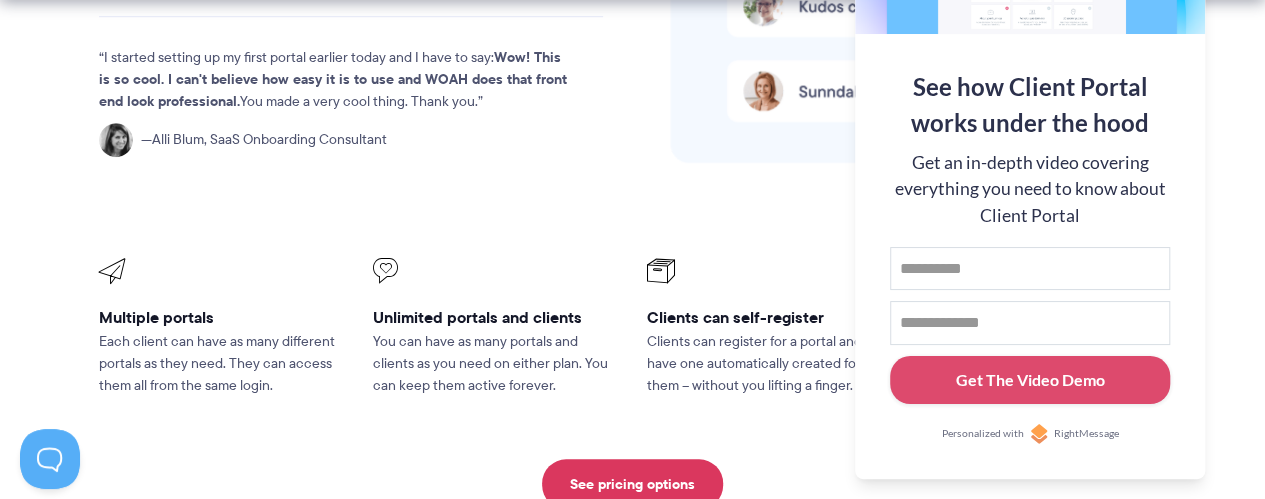scroll, scrollTop: 4480, scrollLeft: 0, axis: vertical 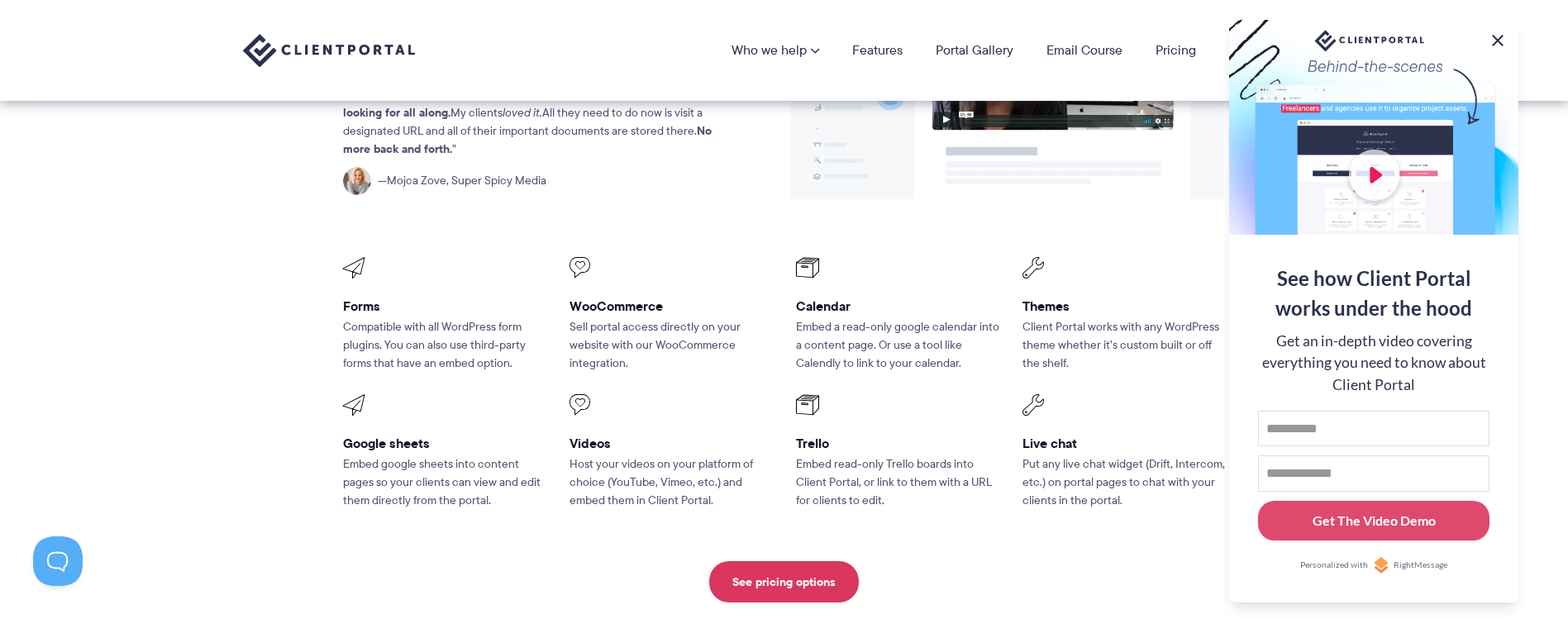 click at bounding box center [1498, 40] 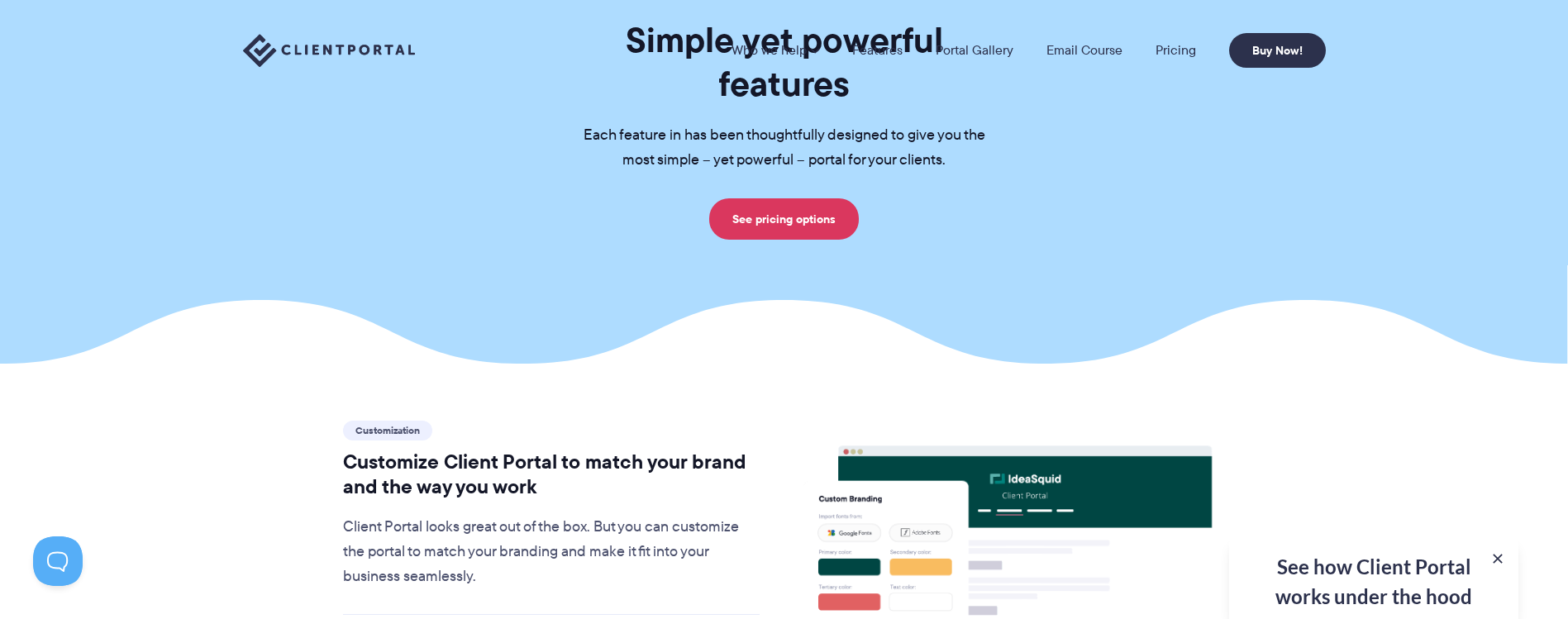 scroll, scrollTop: 0, scrollLeft: 0, axis: both 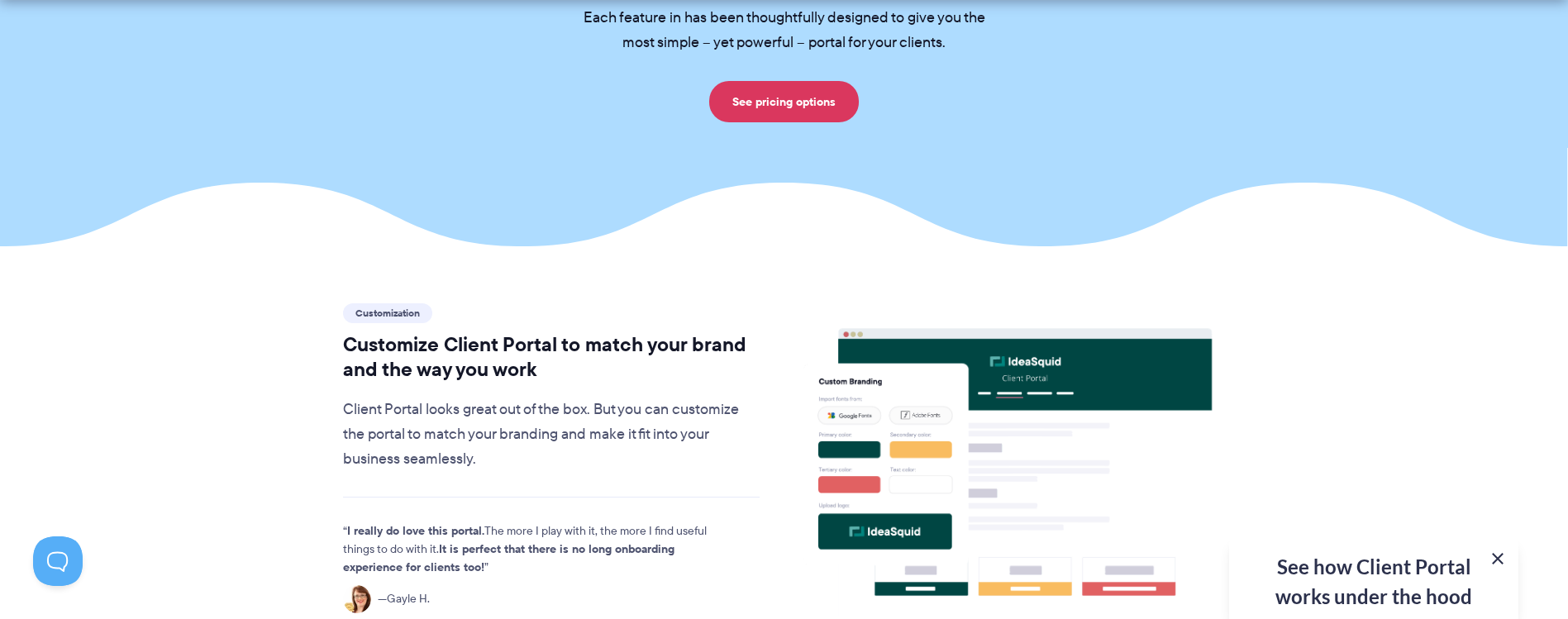 click at bounding box center (1498, 559) 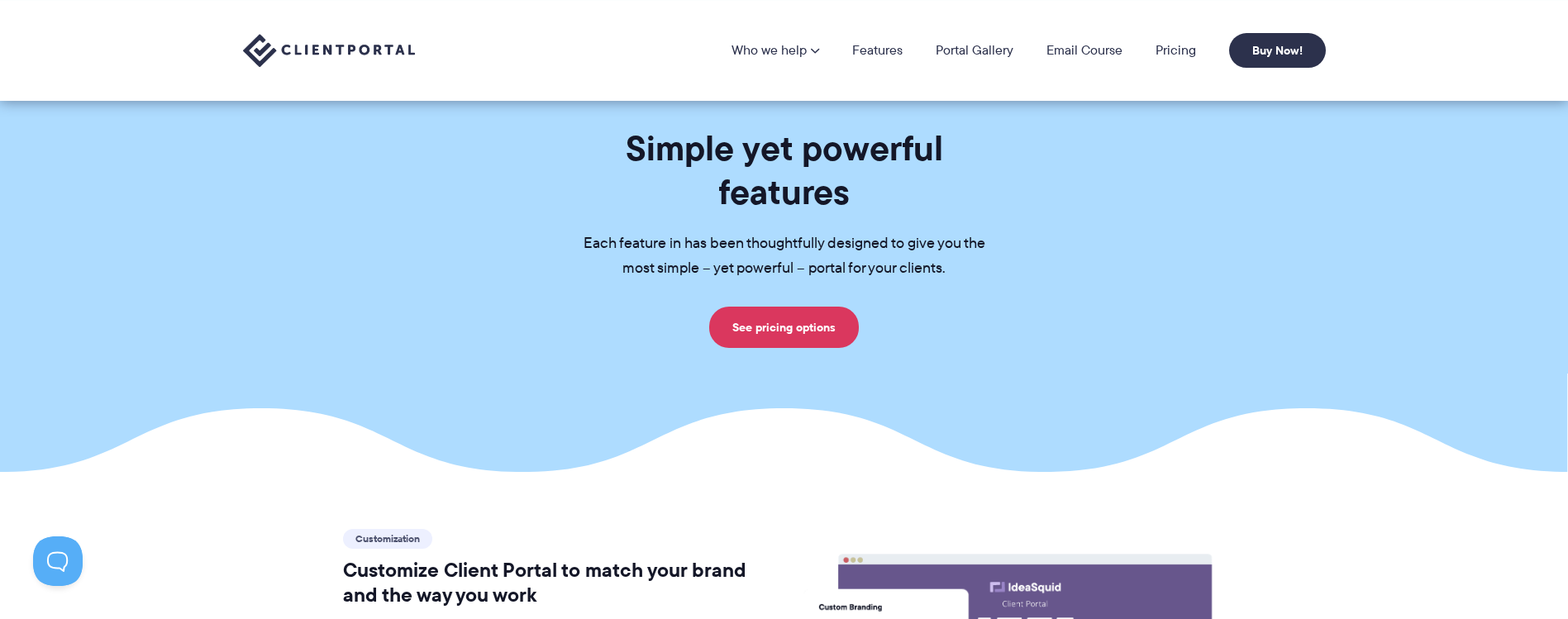 scroll, scrollTop: 0, scrollLeft: 0, axis: both 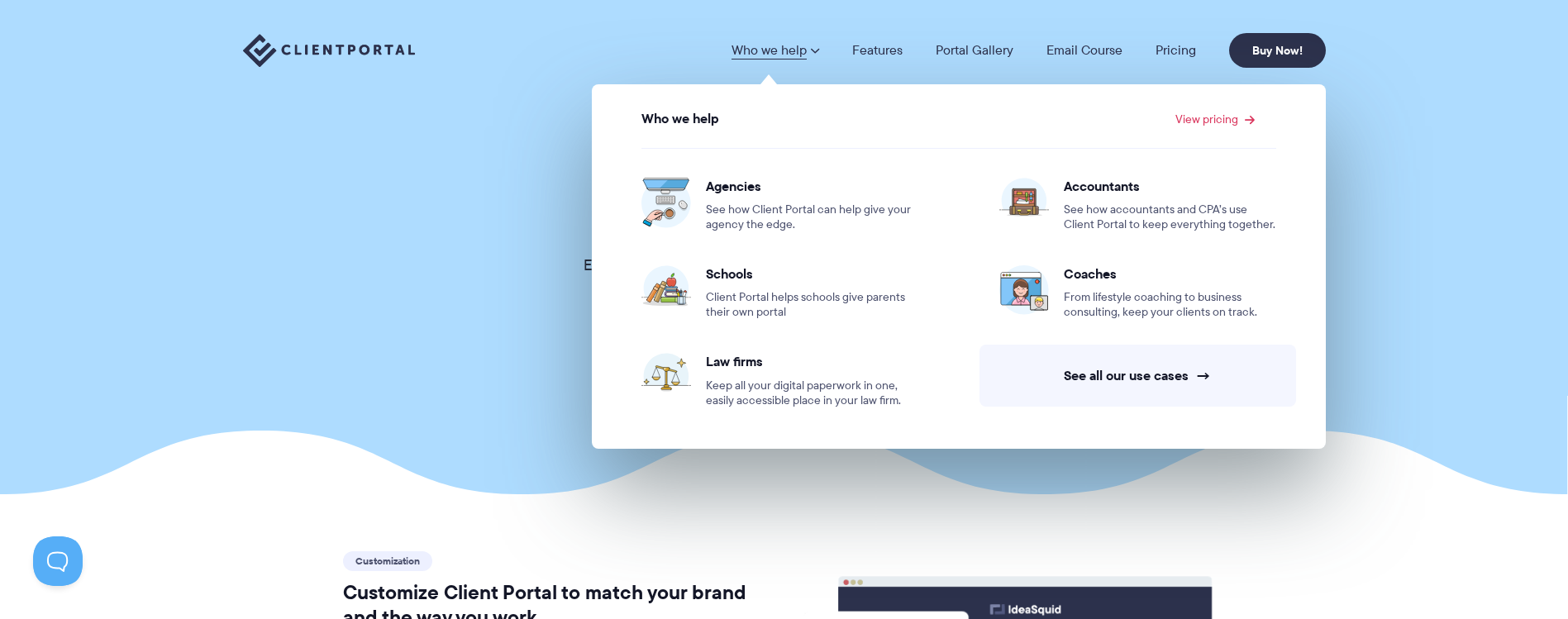 click on "Who we help" at bounding box center [775, 50] 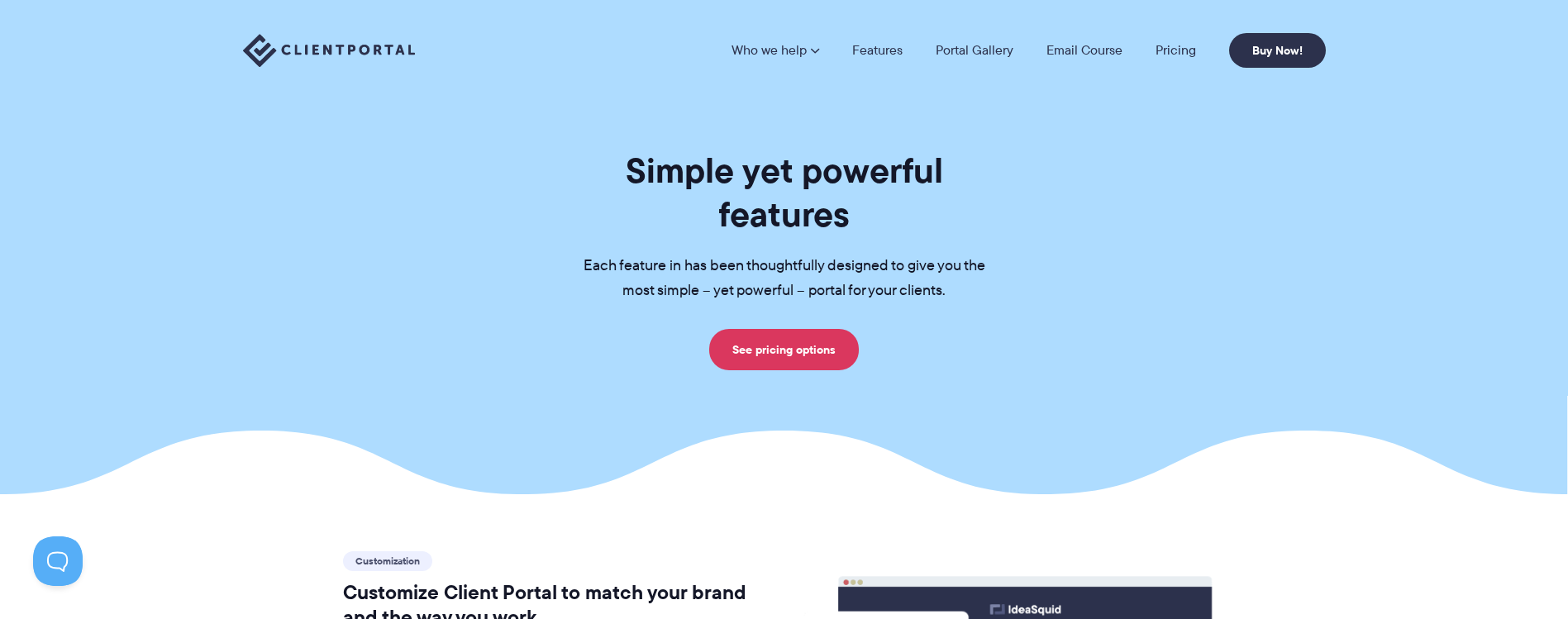 click on "Who we help" at bounding box center (775, 50) 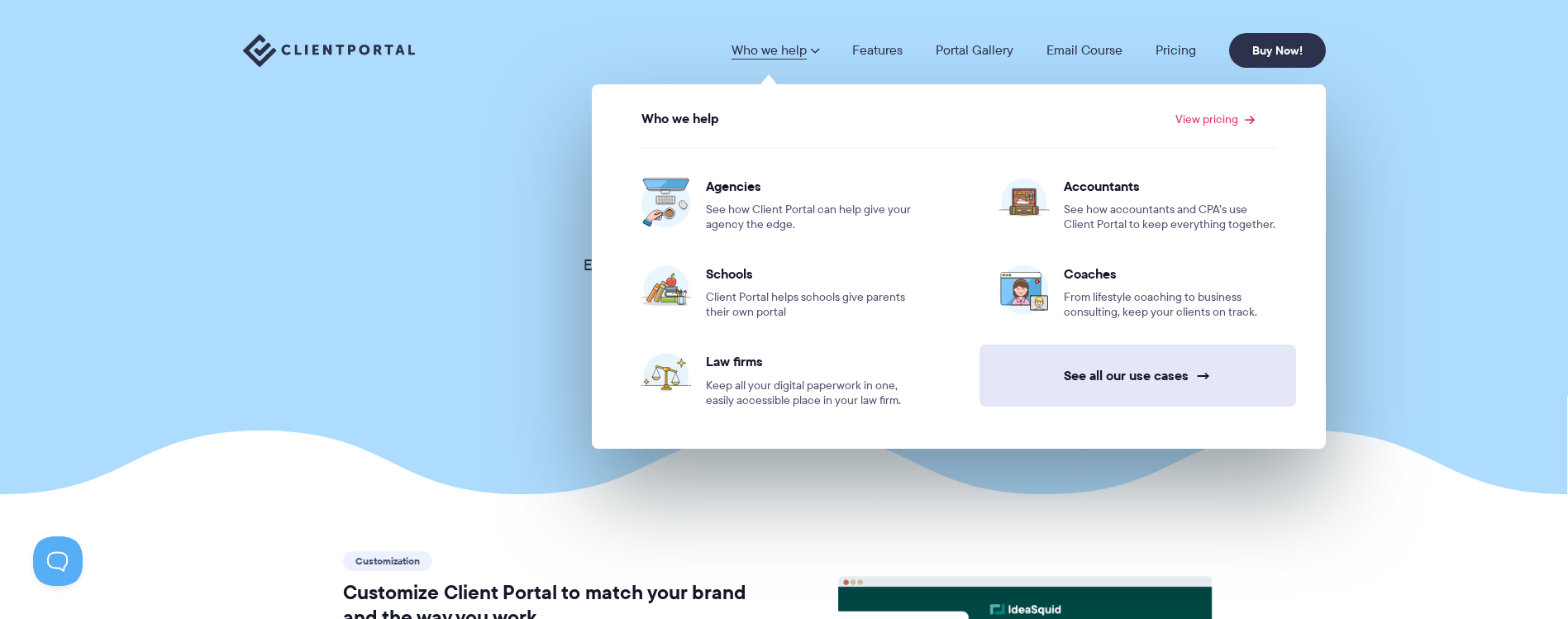 click on "See all our use cases  →" at bounding box center [1137, 375] 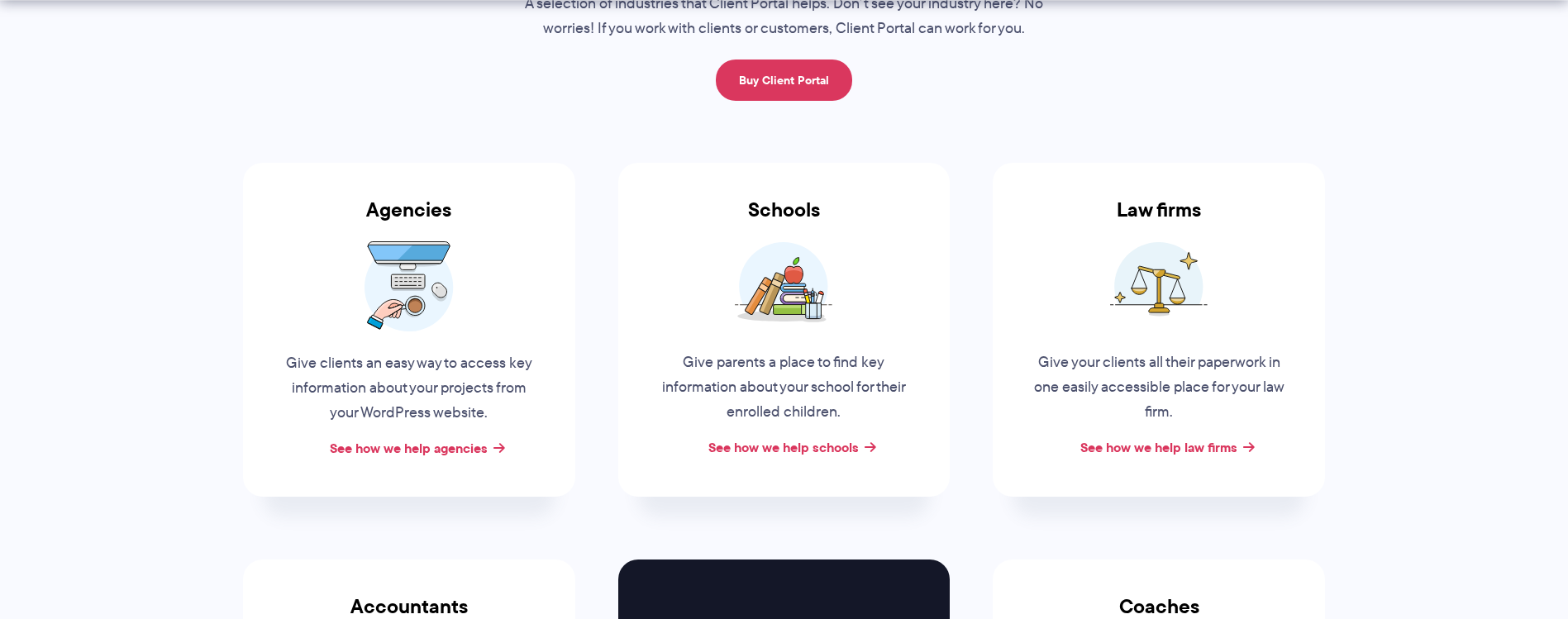 scroll, scrollTop: 226, scrollLeft: 0, axis: vertical 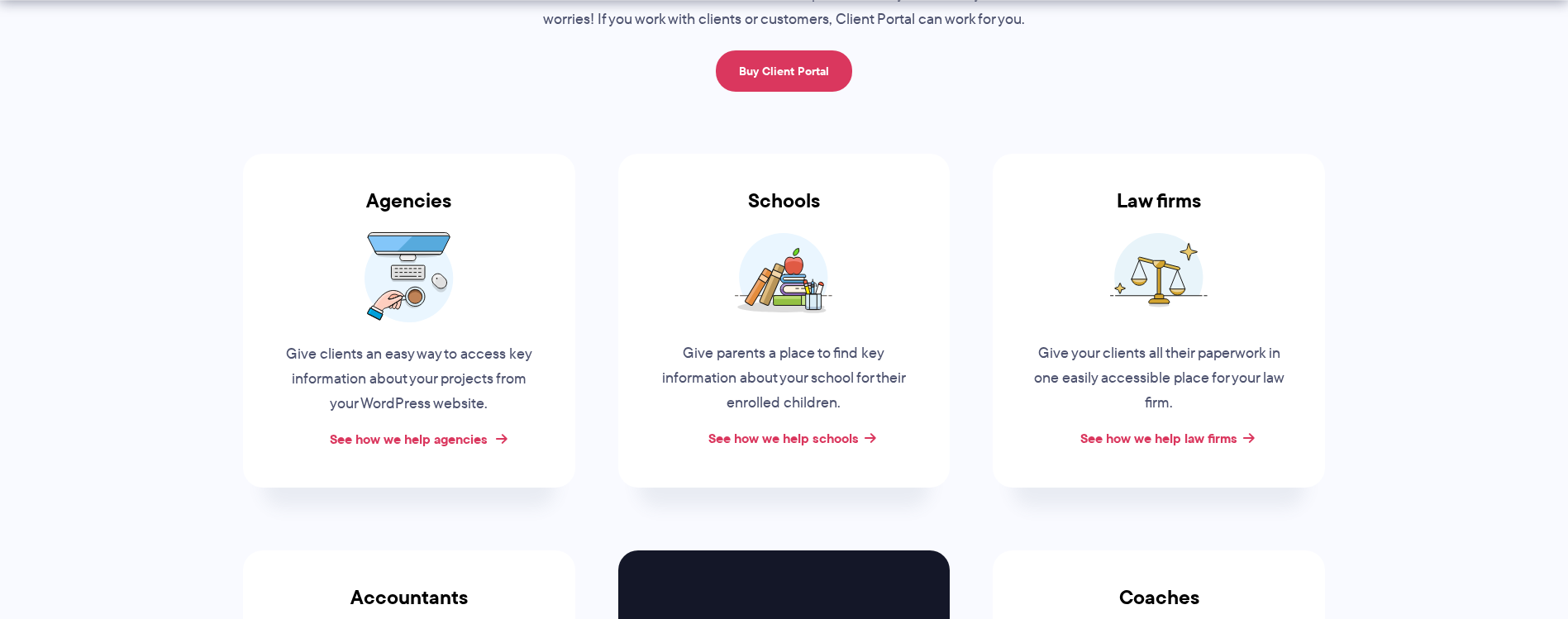 click on "See how we help agencies" at bounding box center (408, 439) 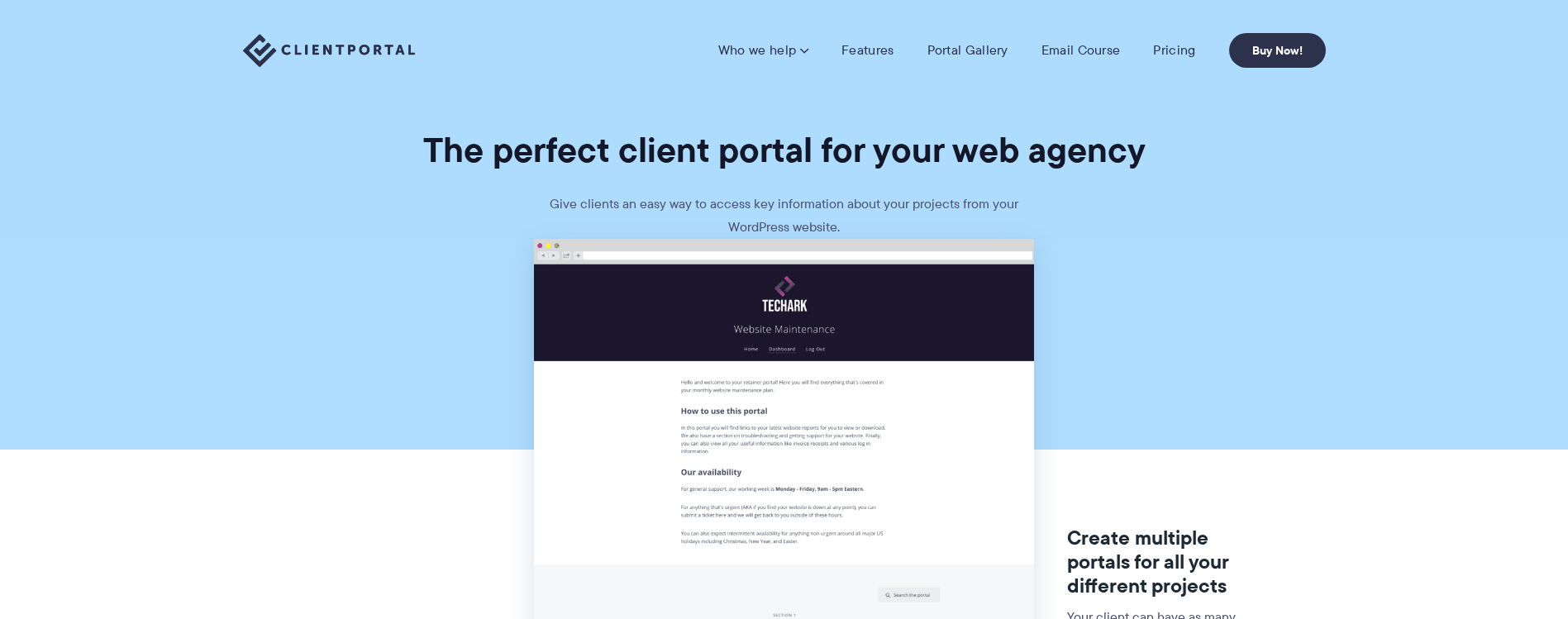 scroll, scrollTop: 0, scrollLeft: 0, axis: both 